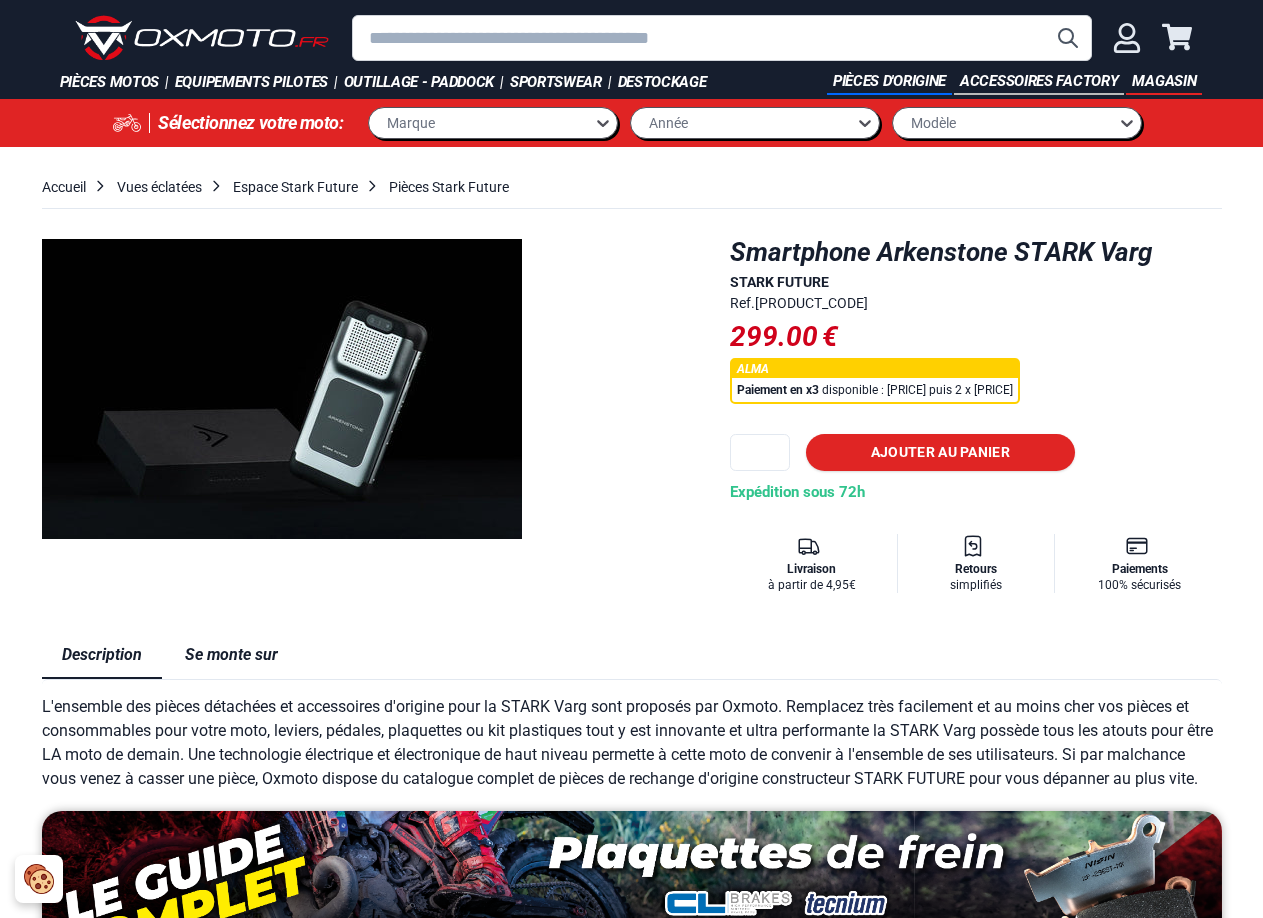 scroll, scrollTop: 0, scrollLeft: 0, axis: both 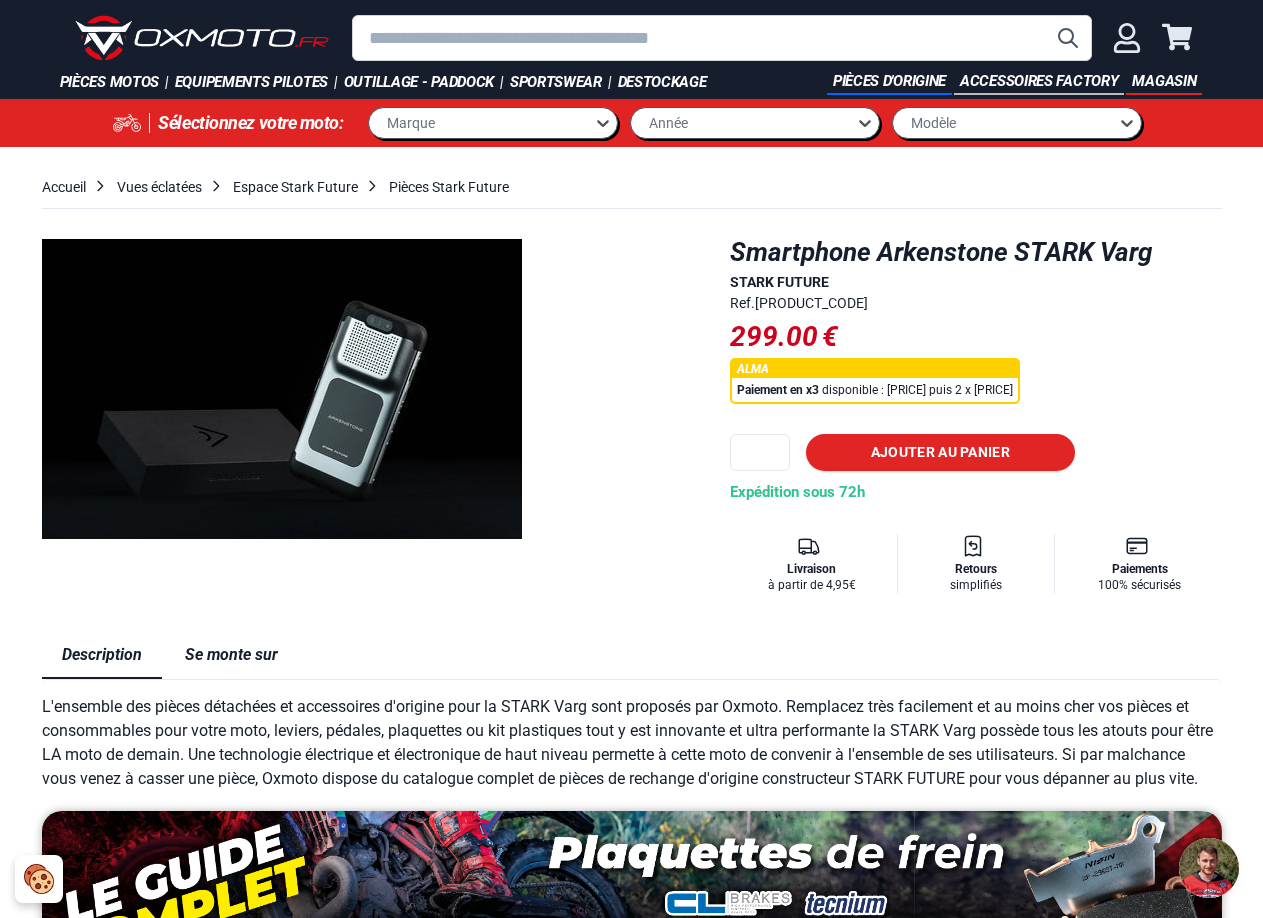 drag, startPoint x: 768, startPoint y: 257, endPoint x: 912, endPoint y: 305, distance: 151.78932 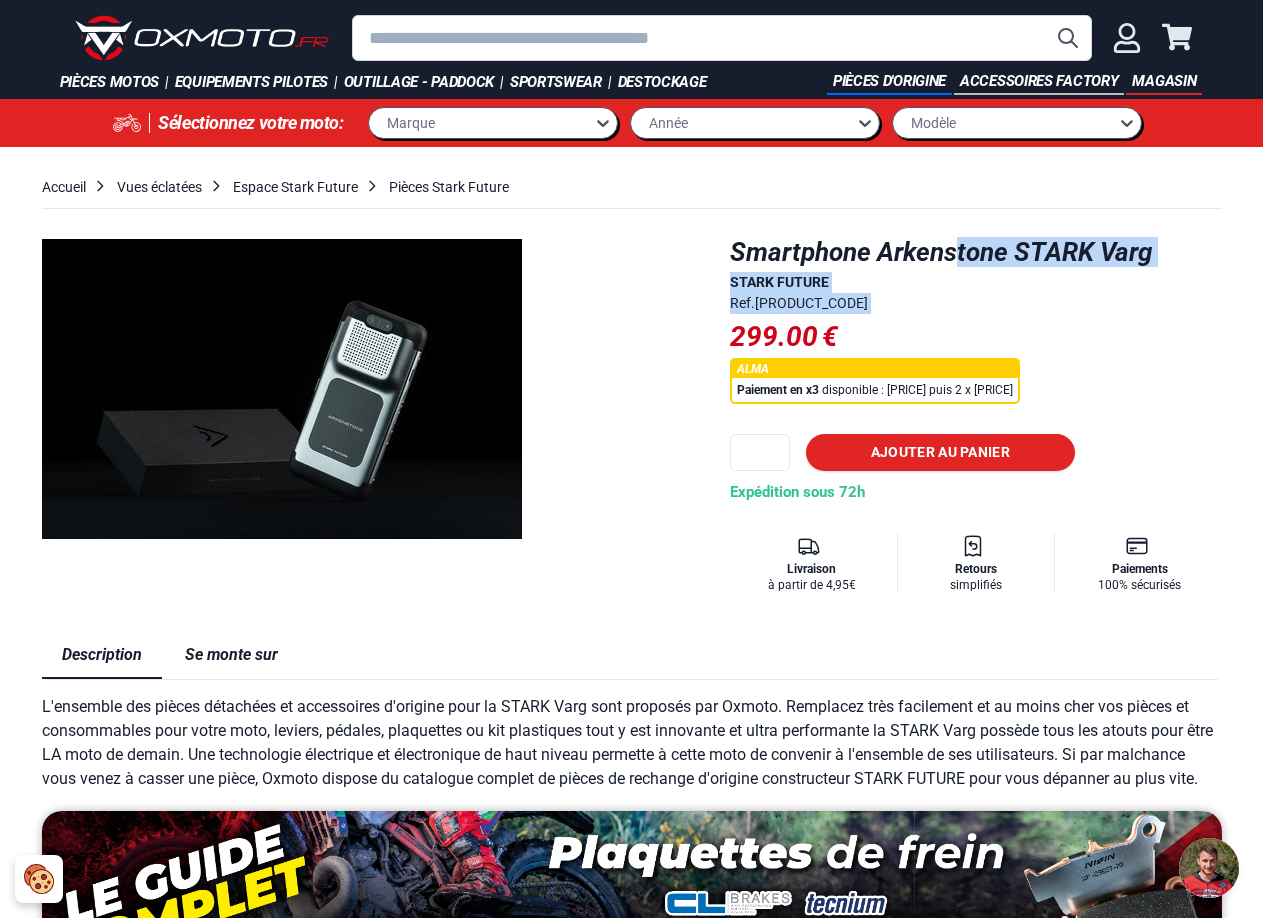 drag, startPoint x: 912, startPoint y: 305, endPoint x: 736, endPoint y: 258, distance: 182.16751 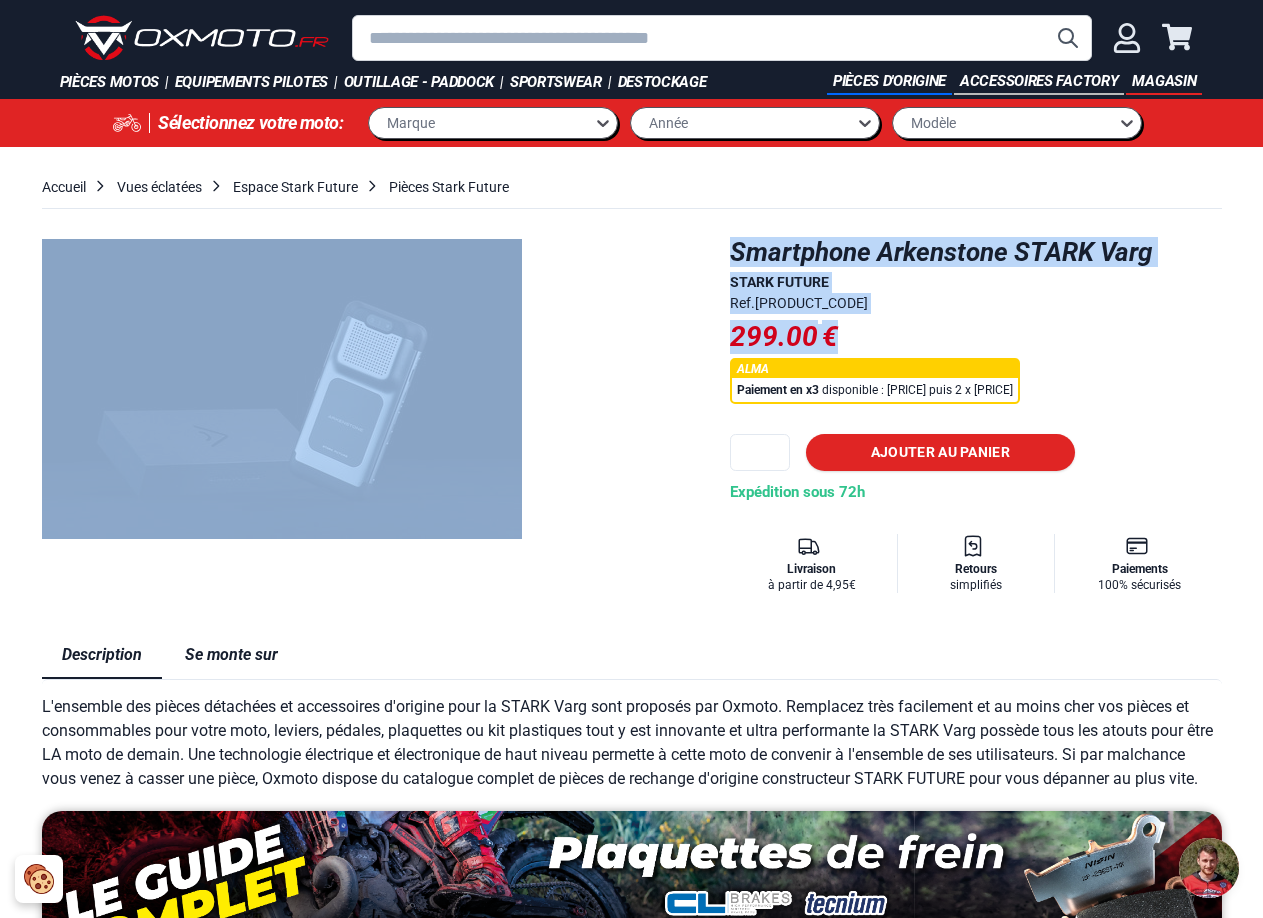 drag, startPoint x: 718, startPoint y: 242, endPoint x: 889, endPoint y: 337, distance: 195.61697 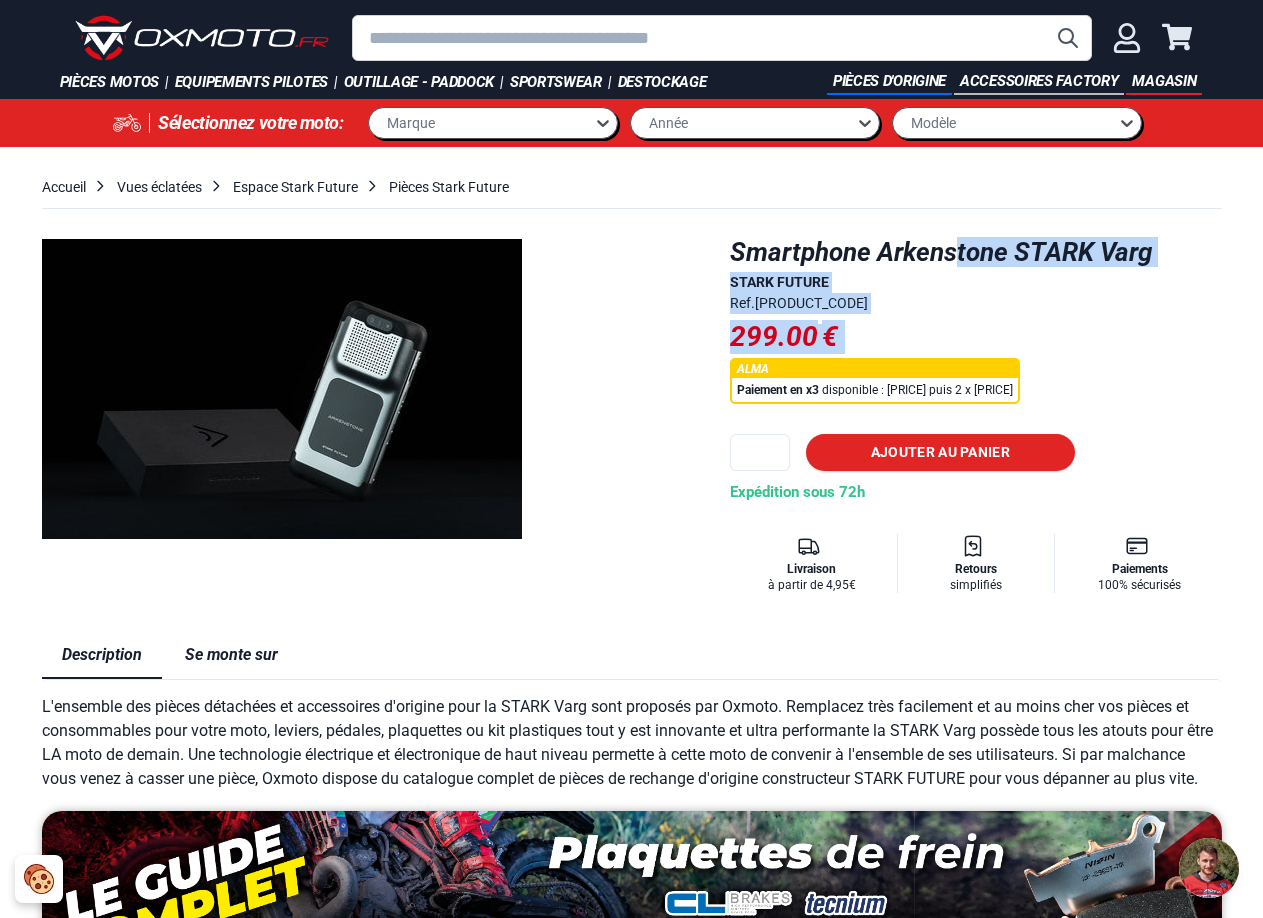 drag, startPoint x: 889, startPoint y: 337, endPoint x: 735, endPoint y: 256, distance: 174.00287 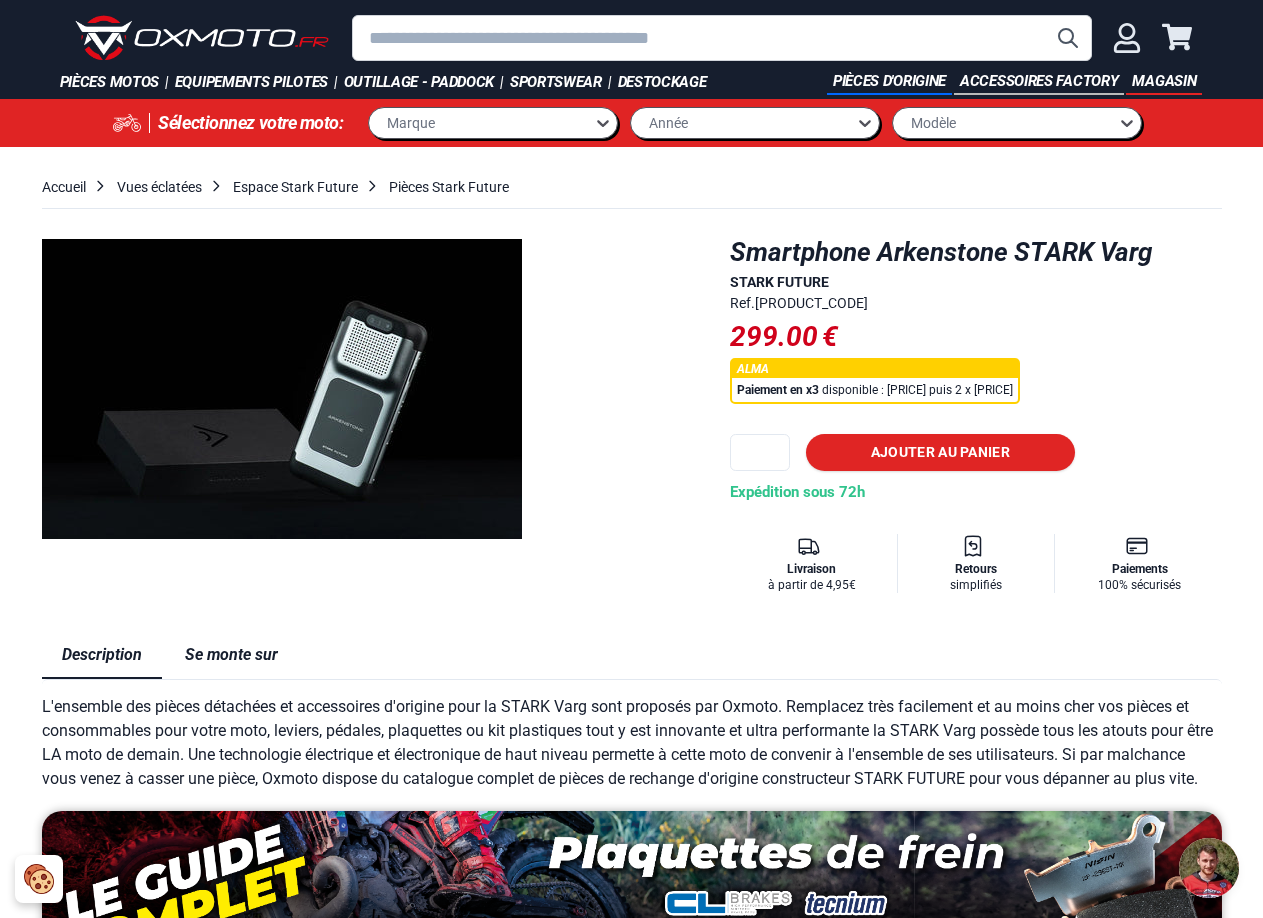 click on "[PRICE]
[CURRENCY]" at bounding box center [800, 339] 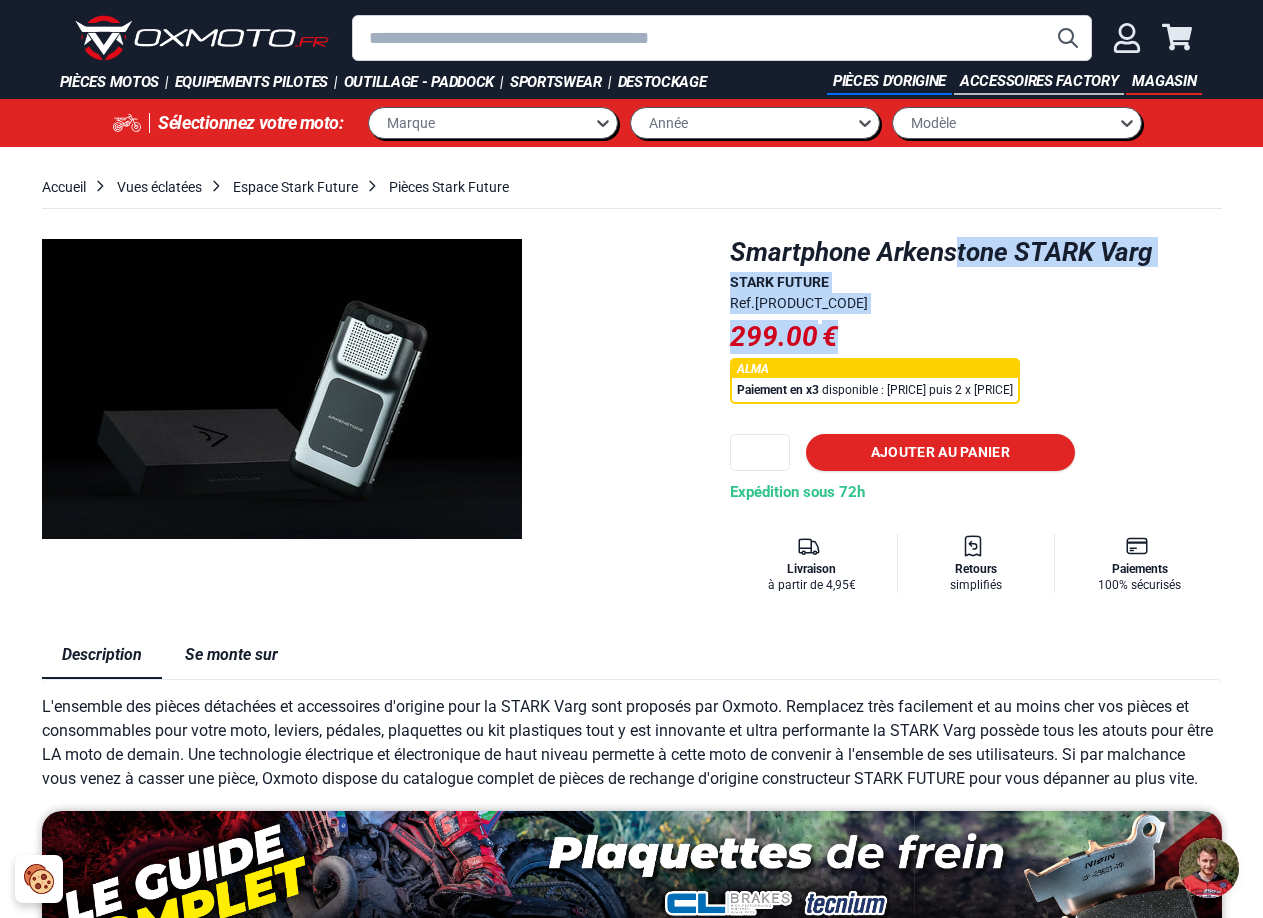 drag, startPoint x: 729, startPoint y: 252, endPoint x: 885, endPoint y: 335, distance: 176.70596 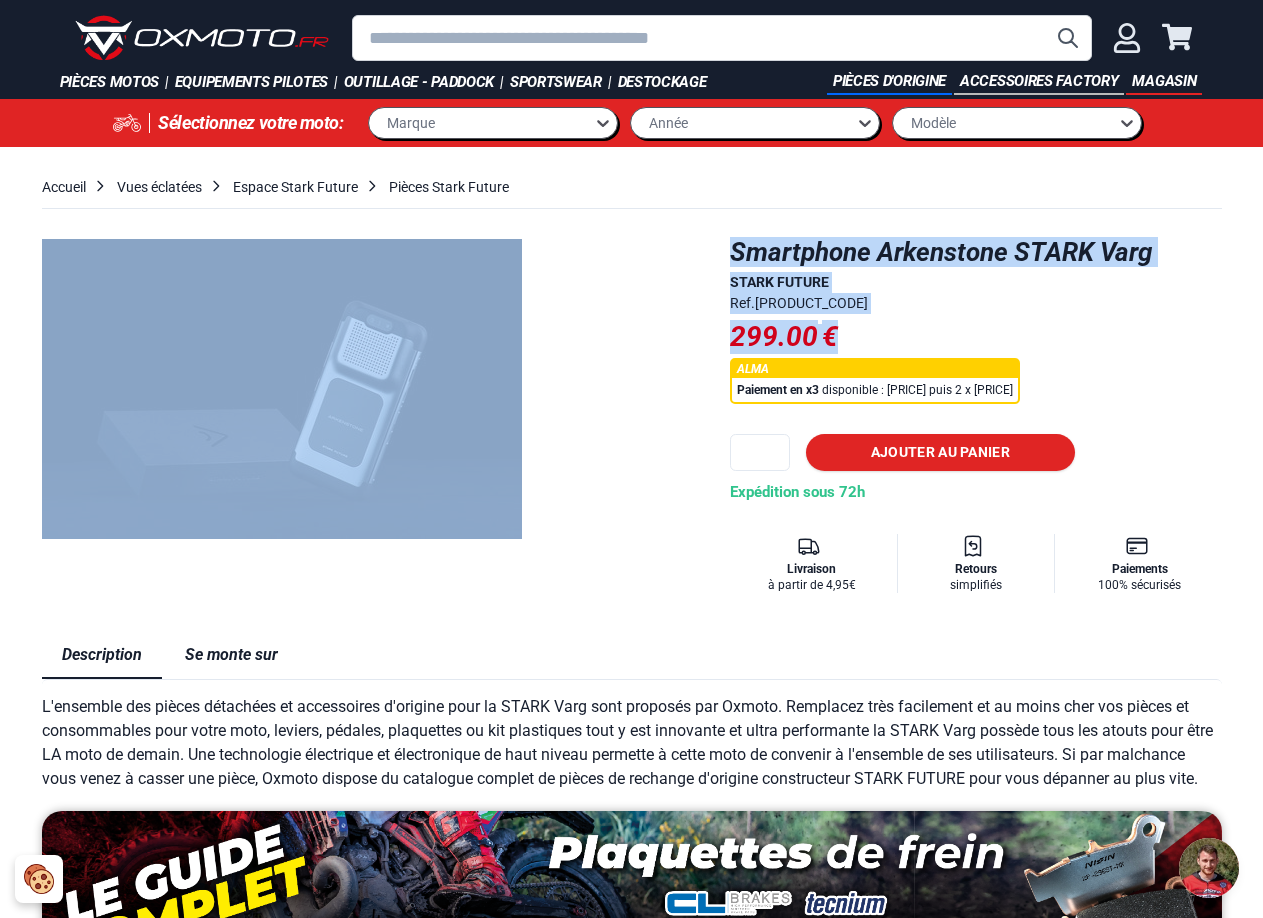drag, startPoint x: 961, startPoint y: 334, endPoint x: 717, endPoint y: 245, distance: 259.72485 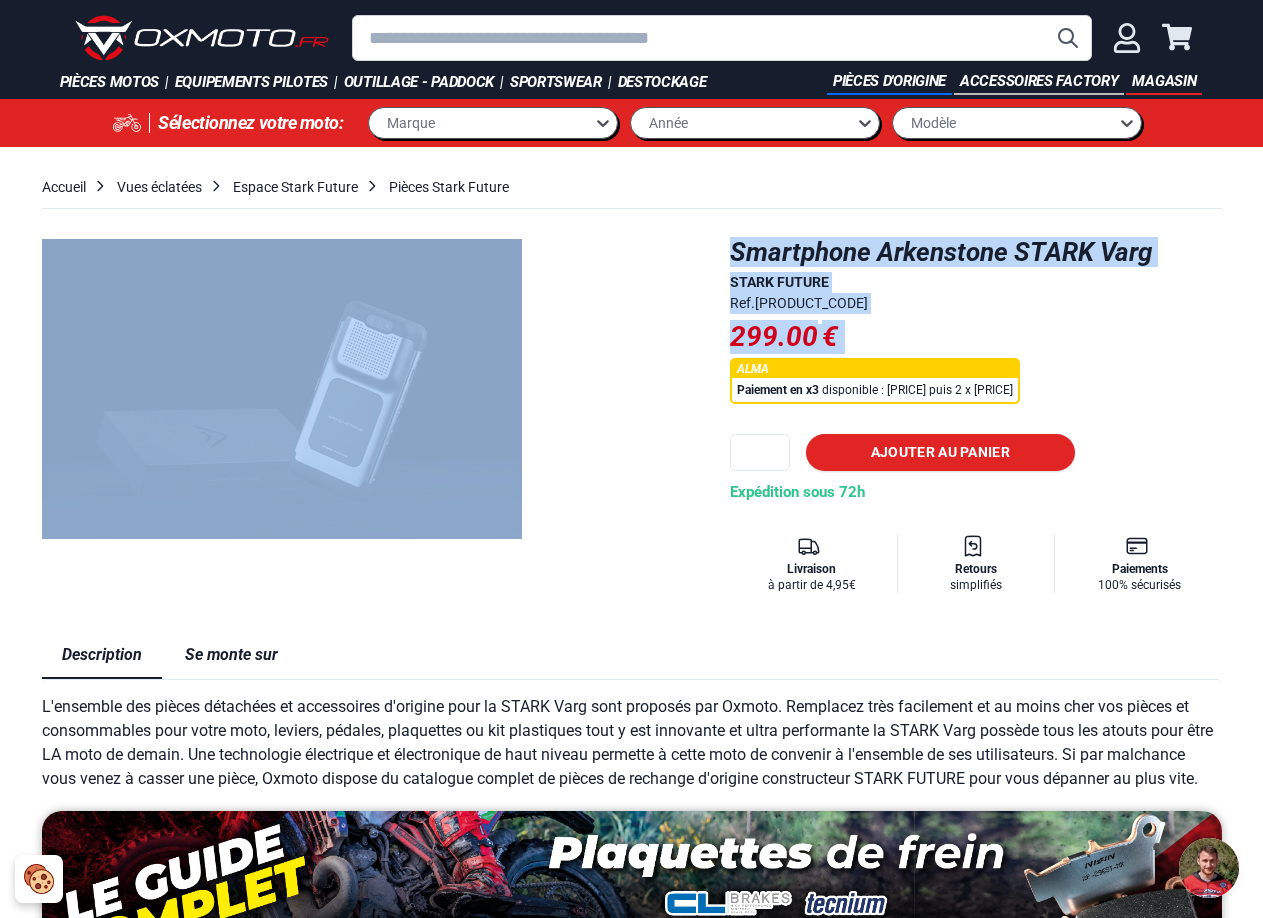 drag, startPoint x: 717, startPoint y: 245, endPoint x: 915, endPoint y: 332, distance: 216.27066 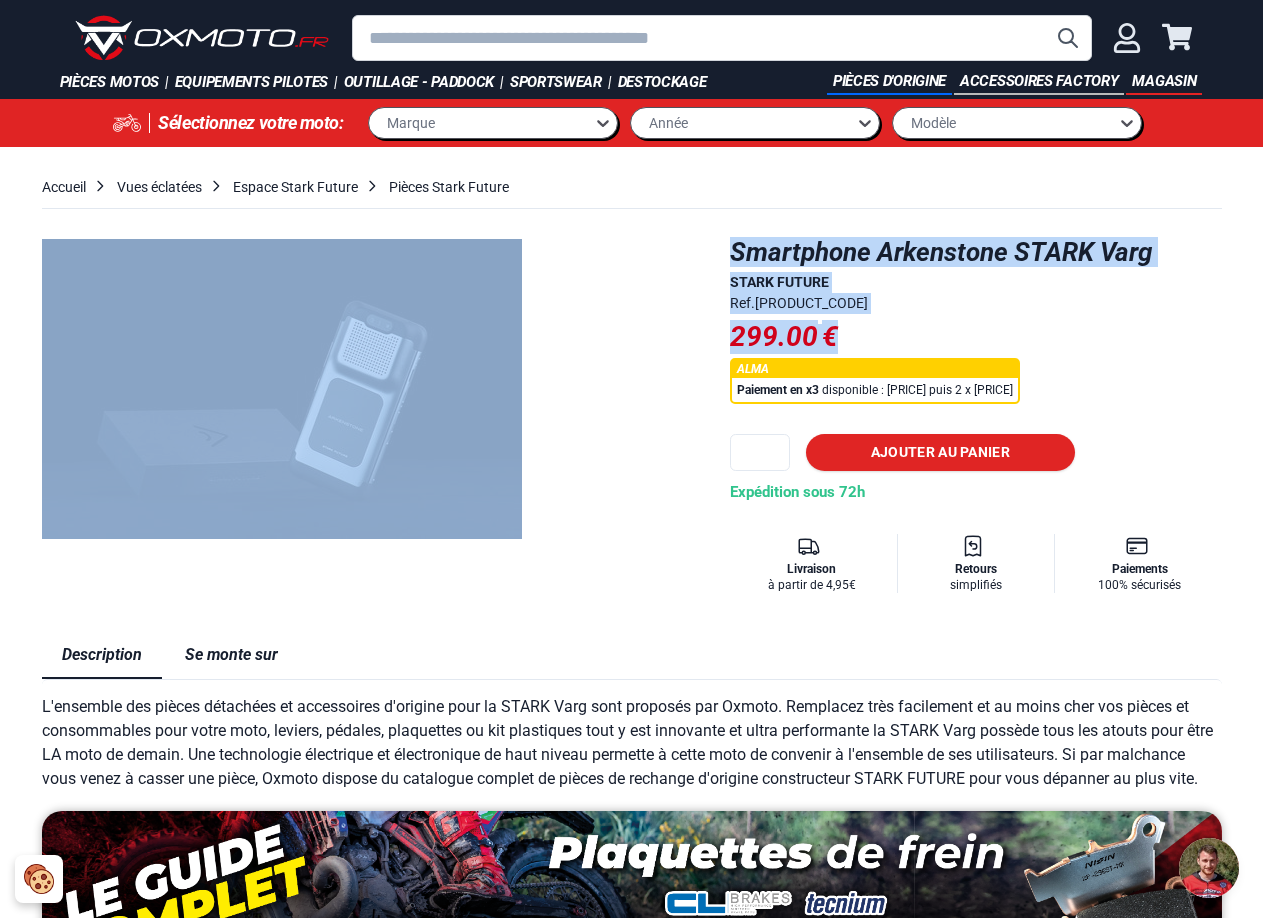 drag, startPoint x: 931, startPoint y: 334, endPoint x: 708, endPoint y: 248, distance: 239.00836 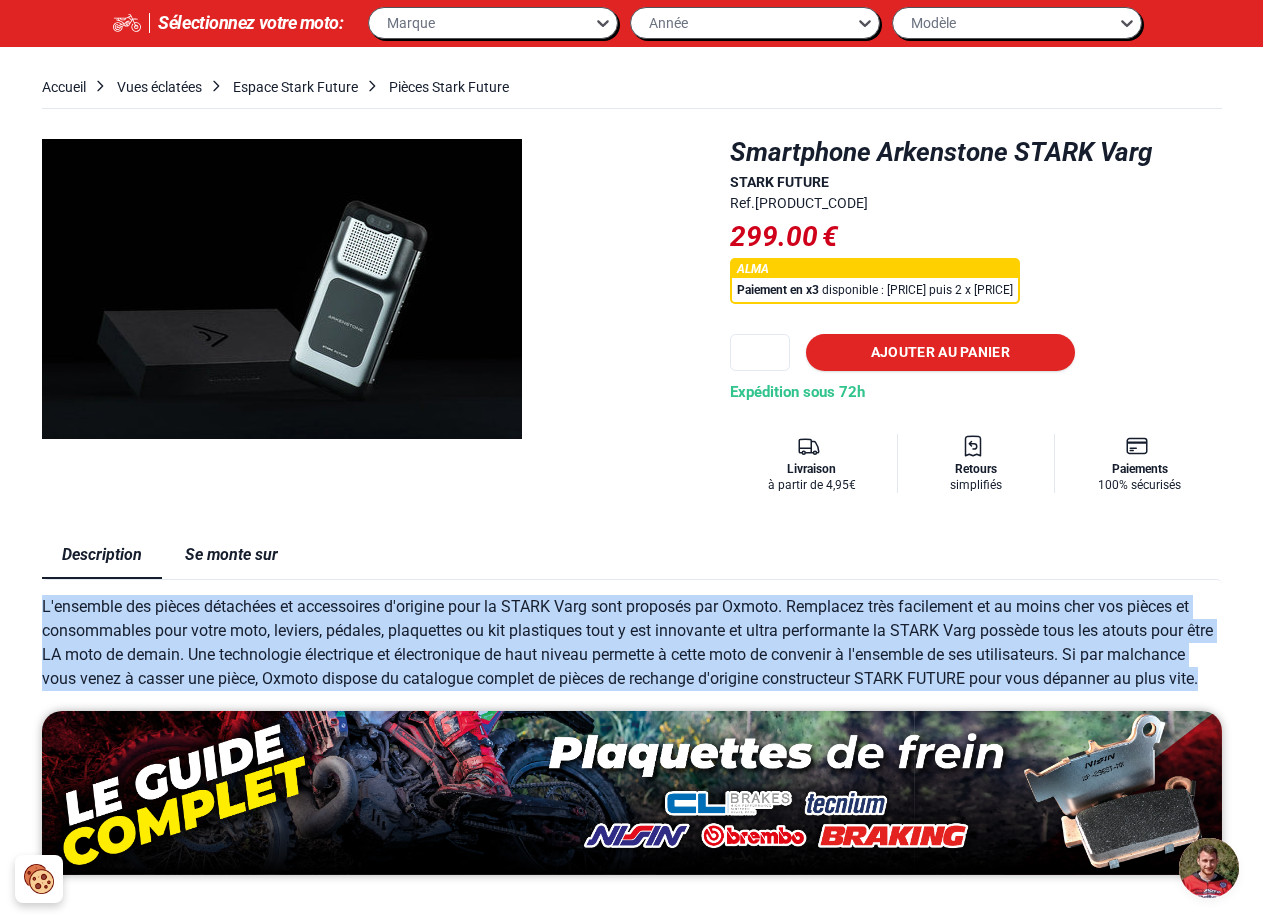 drag, startPoint x: 39, startPoint y: 598, endPoint x: 1217, endPoint y: 680, distance: 1180.8506 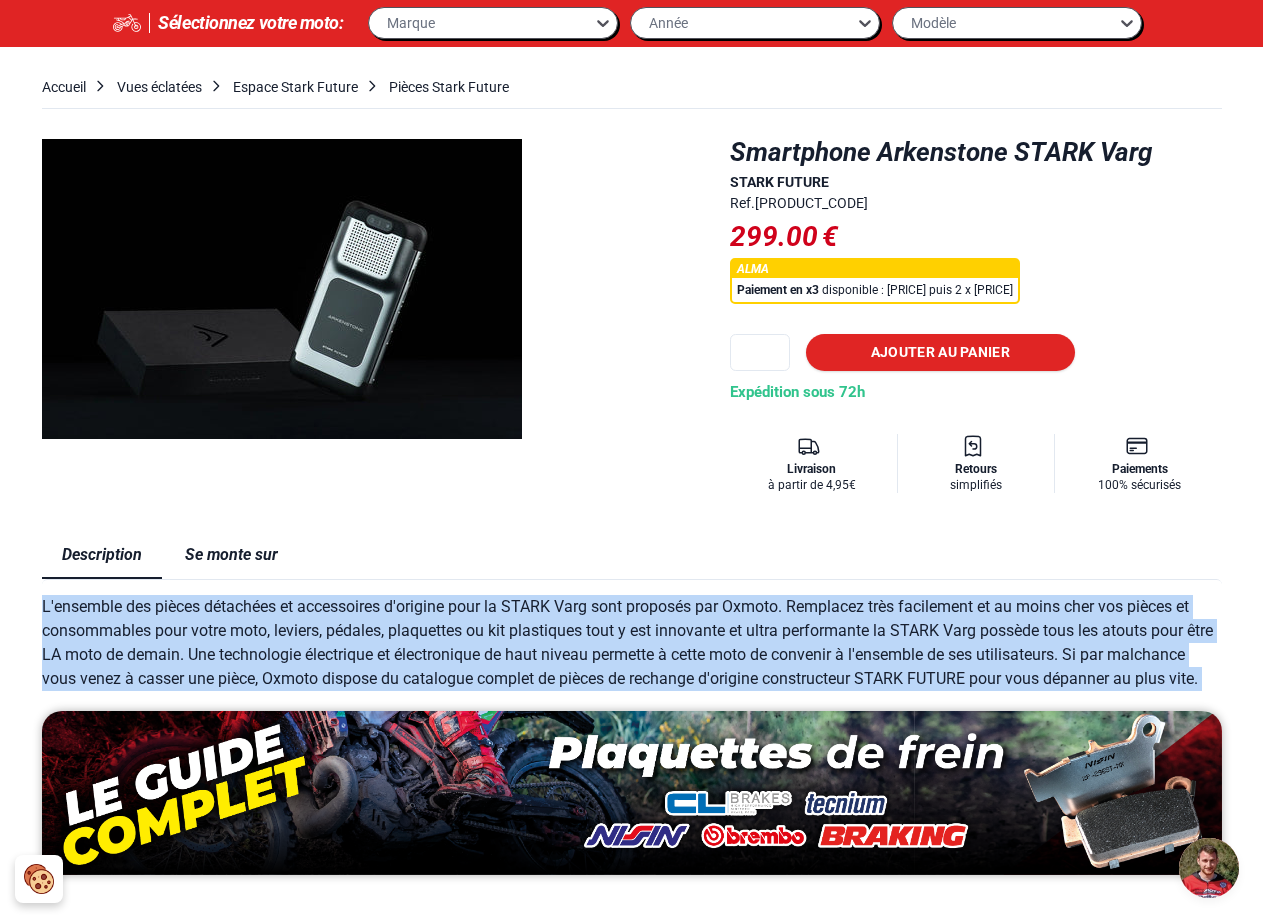 drag, startPoint x: 1217, startPoint y: 680, endPoint x: 29, endPoint y: 608, distance: 1190.1798 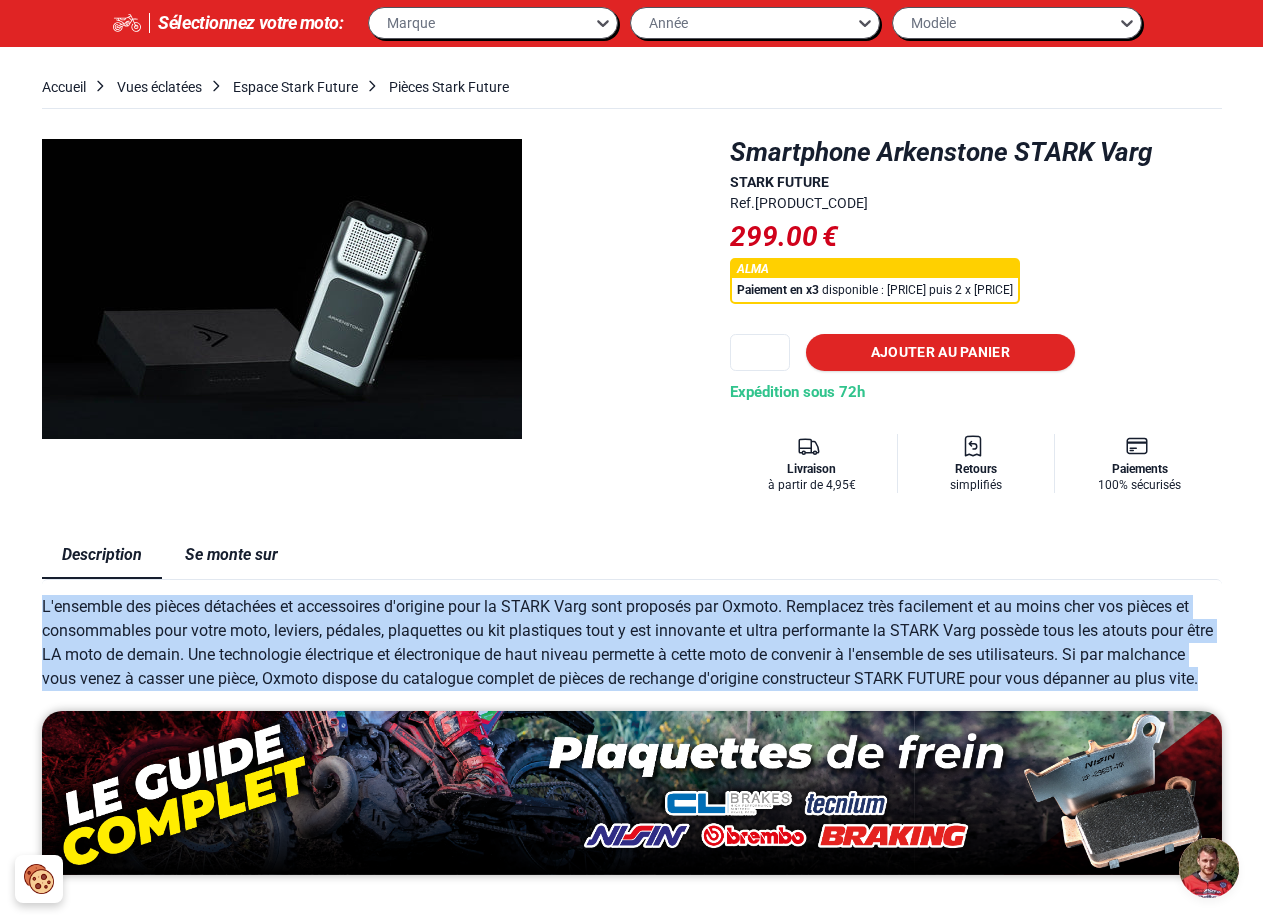 drag, startPoint x: 1213, startPoint y: 679, endPoint x: 34, endPoint y: 598, distance: 1181.7792 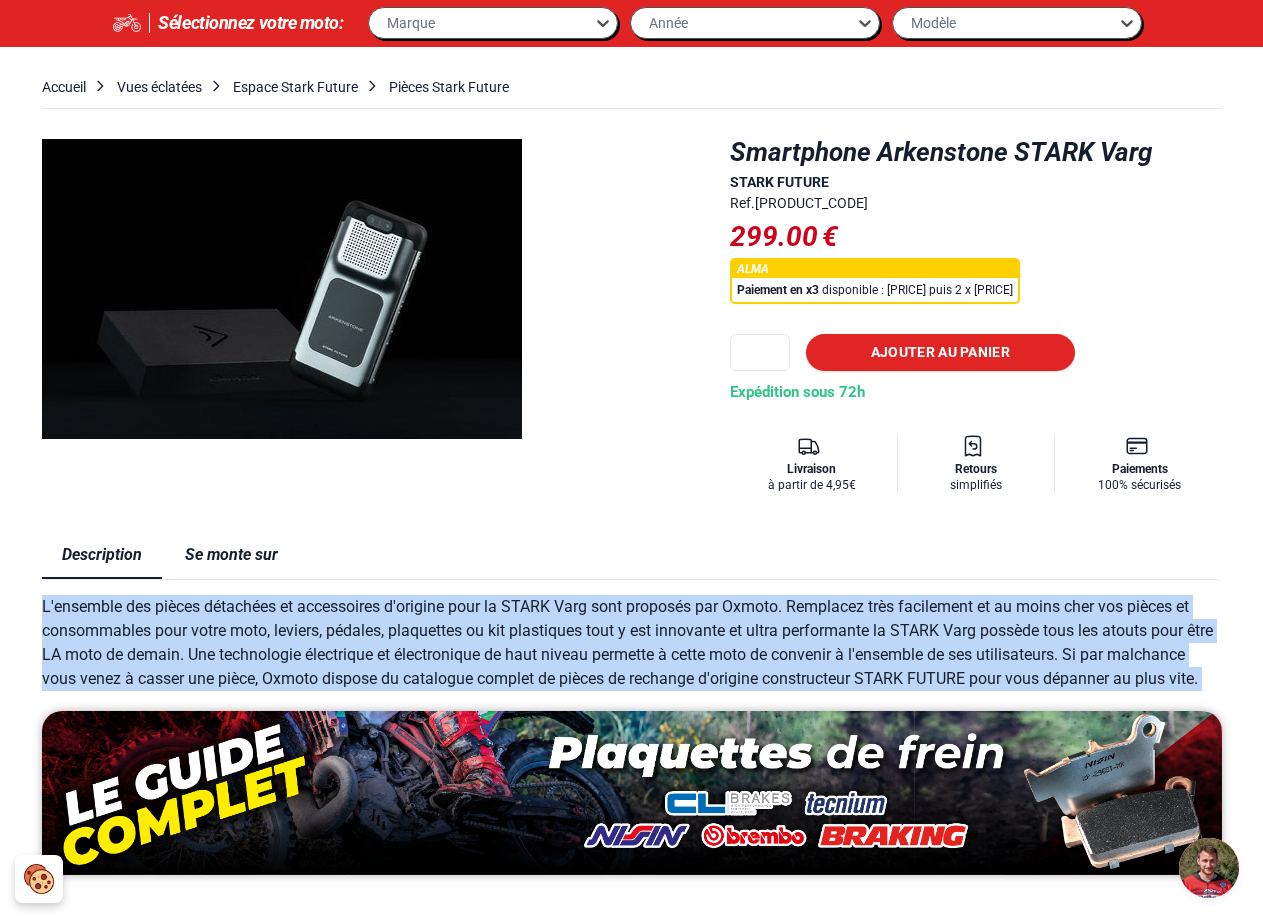 drag, startPoint x: 34, startPoint y: 598, endPoint x: 1226, endPoint y: 678, distance: 1194.6815 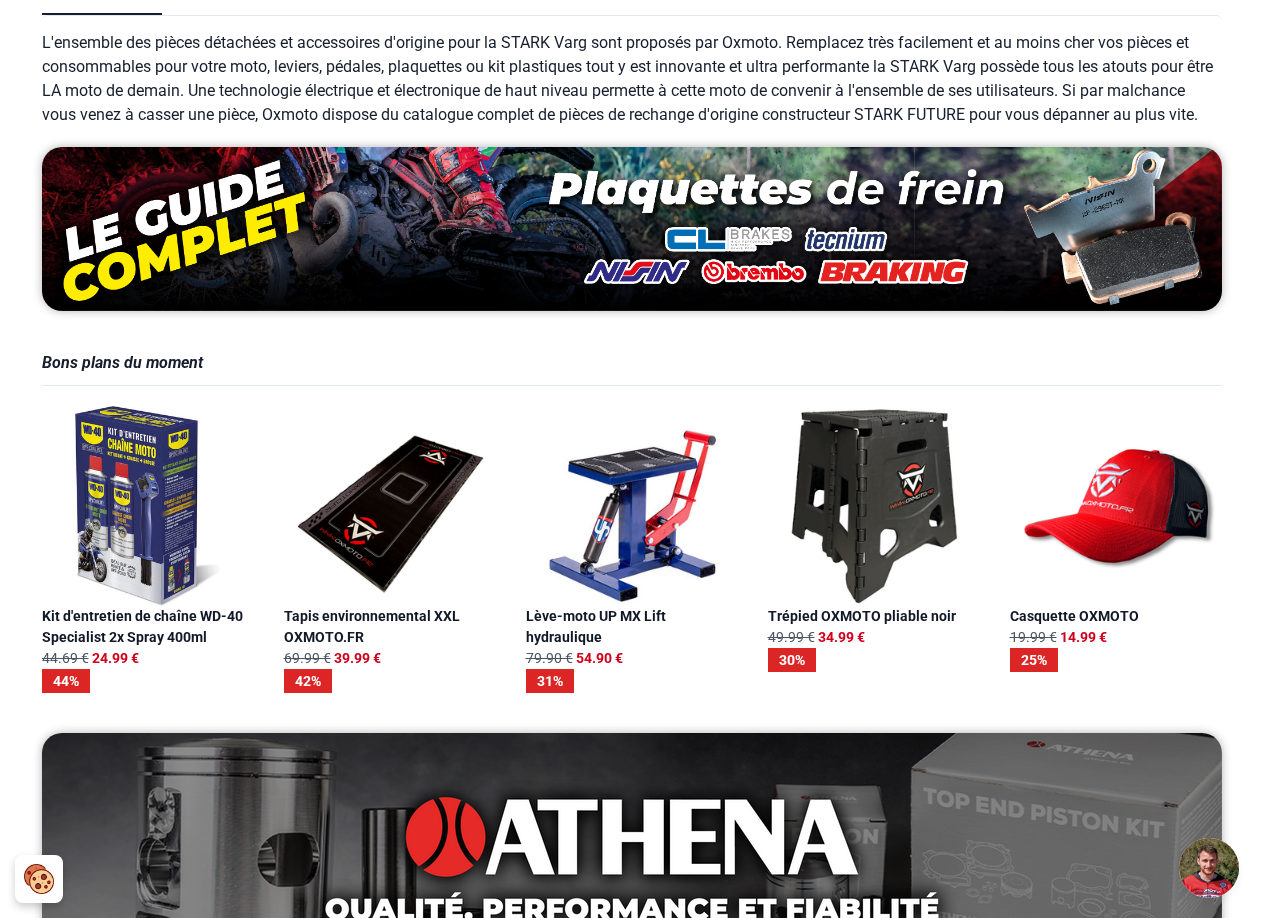 scroll, scrollTop: 0, scrollLeft: 0, axis: both 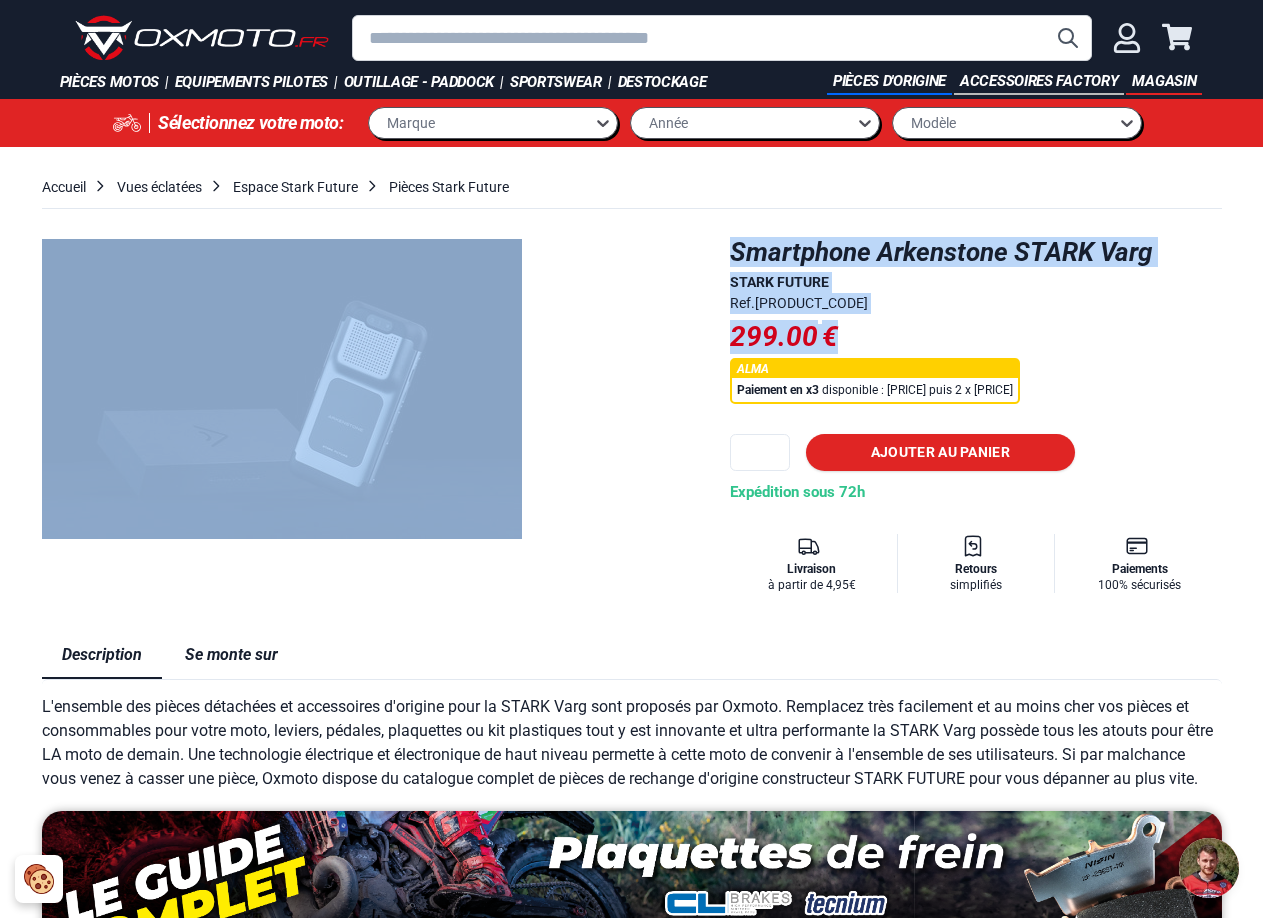 drag, startPoint x: 910, startPoint y: 317, endPoint x: 673, endPoint y: 239, distance: 249.50551 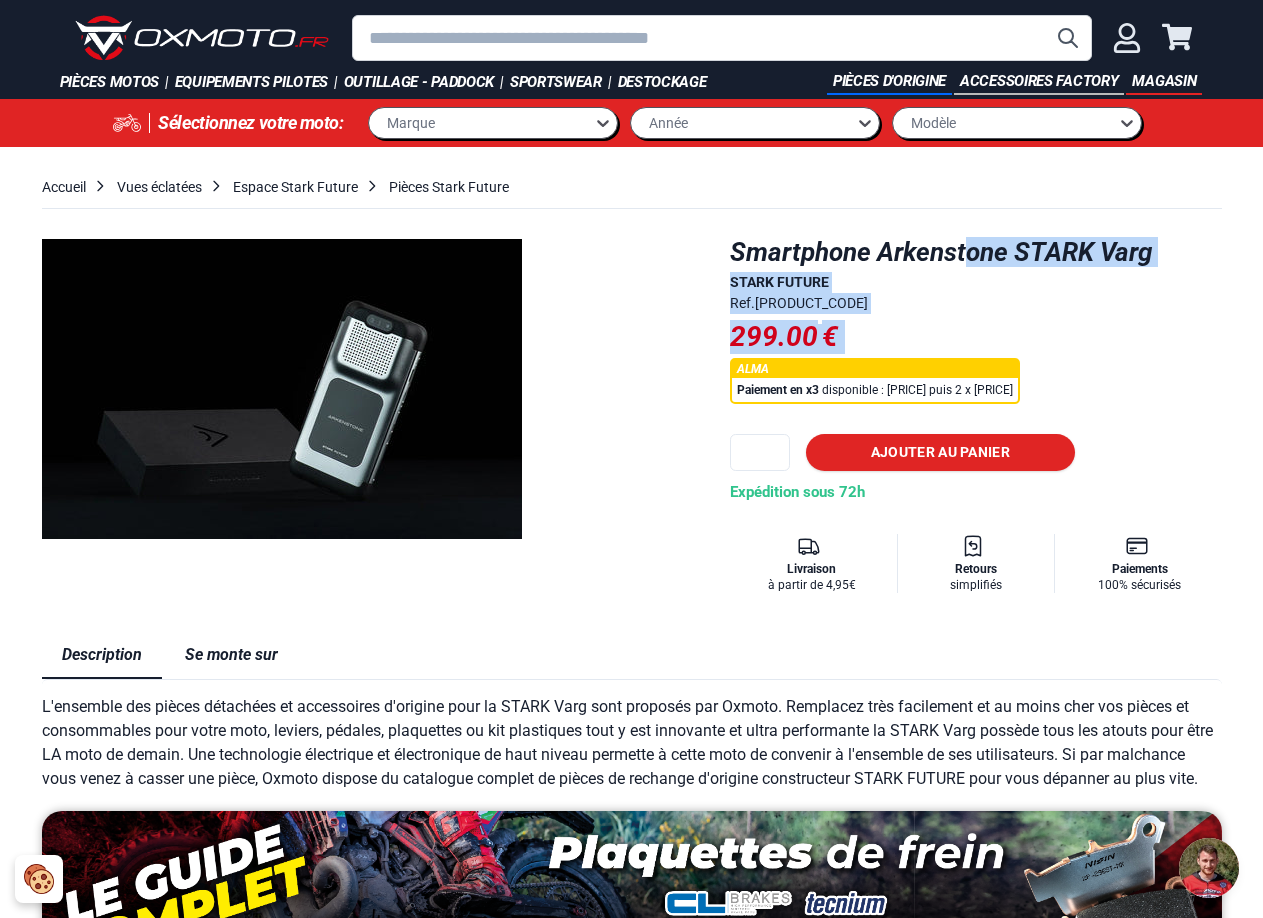 drag, startPoint x: 738, startPoint y: 213, endPoint x: 981, endPoint y: 356, distance: 281.9539 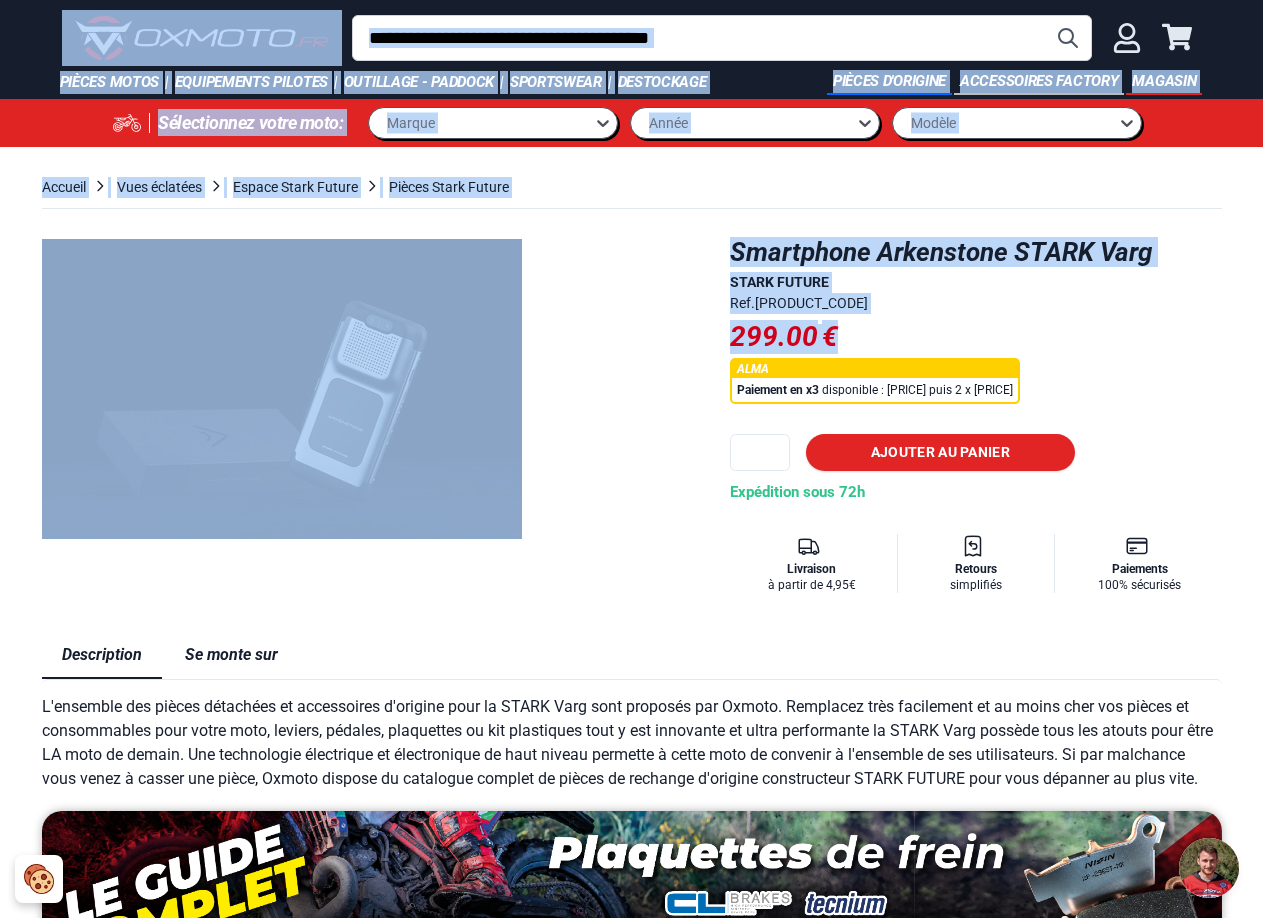 drag, startPoint x: 982, startPoint y: 351, endPoint x: 22, endPoint y: 10, distance: 1018.76447 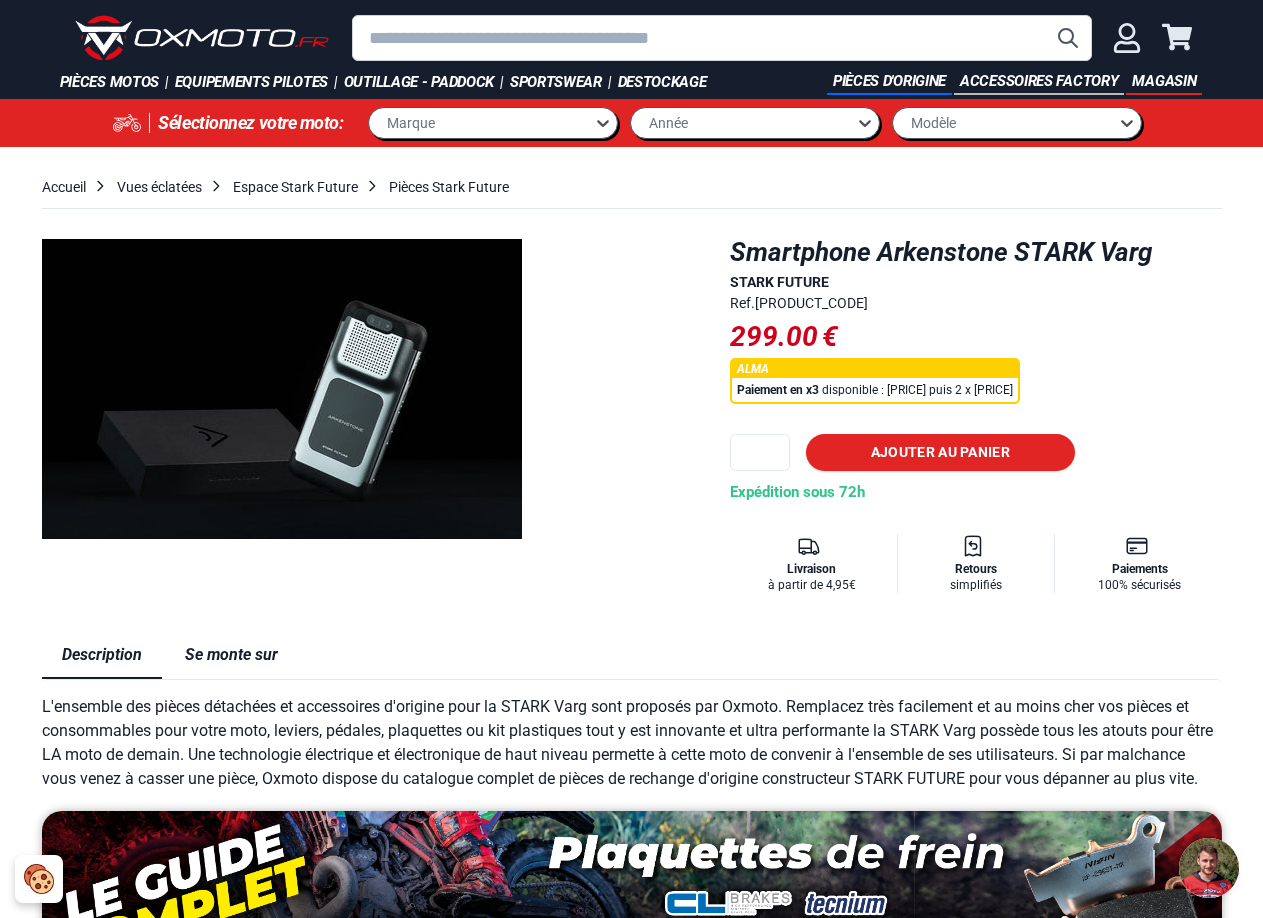 click on "Menu
Mon panier
Pièces motos
|
Moteur
| | |" at bounding box center [631, 49] 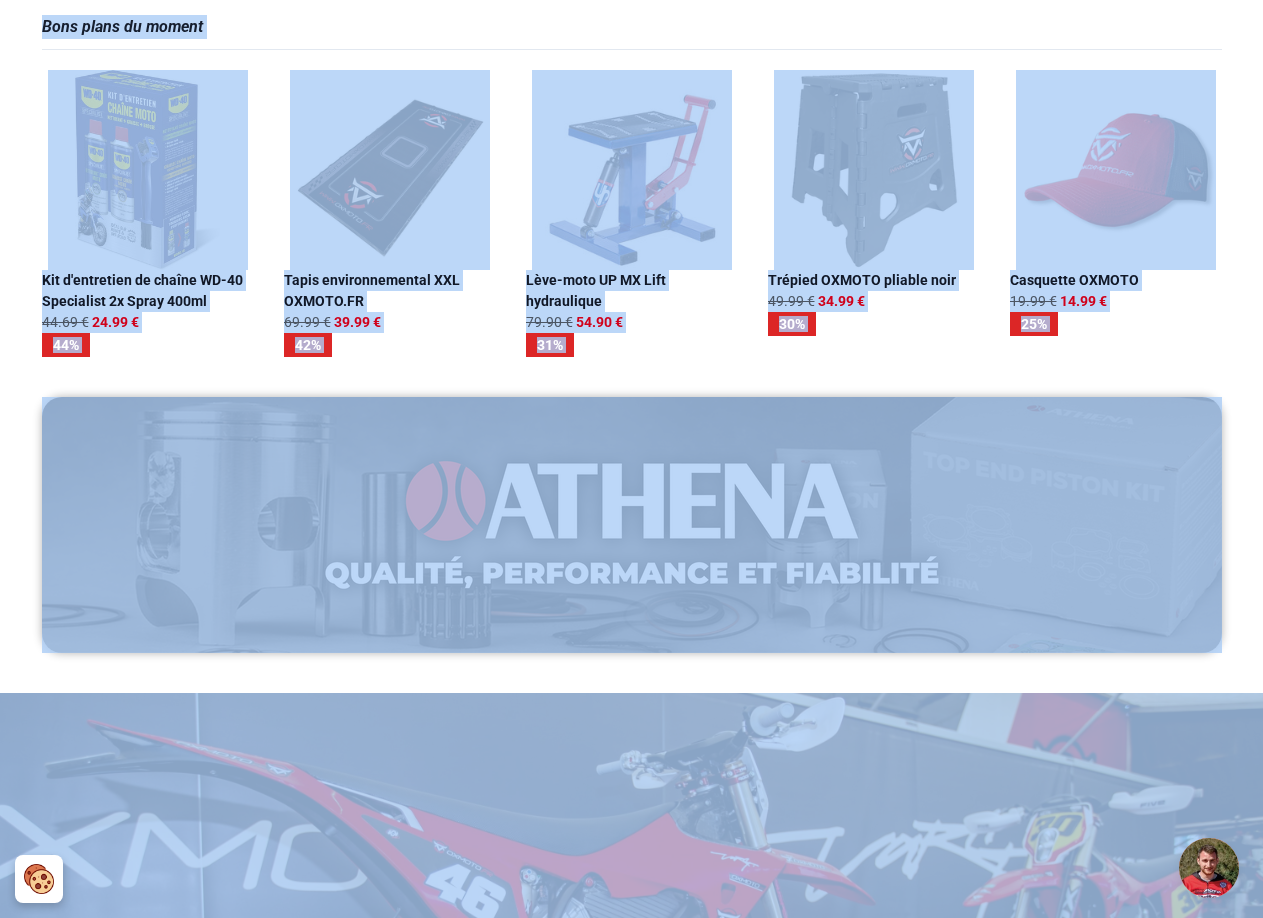 scroll, scrollTop: 1564, scrollLeft: 0, axis: vertical 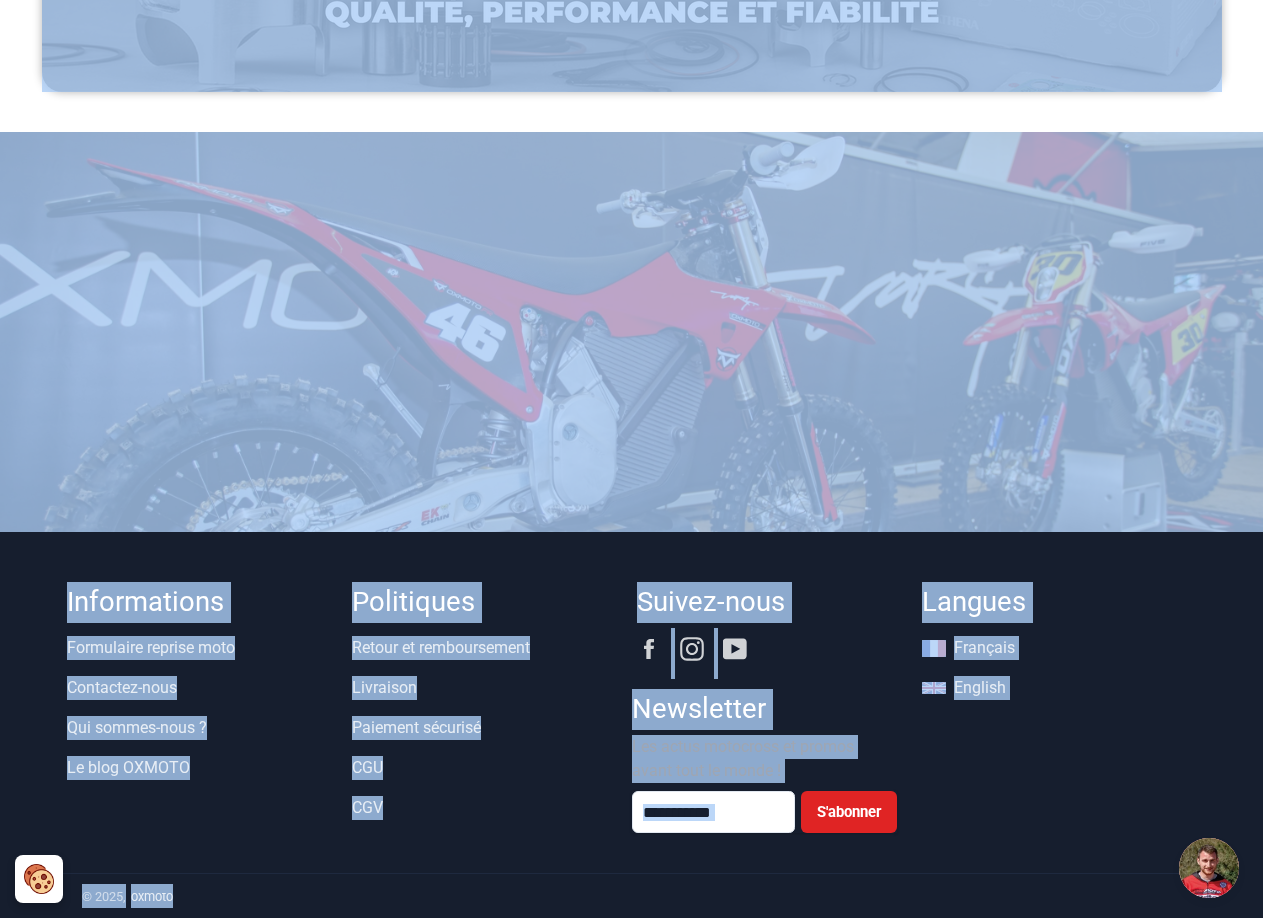 drag, startPoint x: 22, startPoint y: 10, endPoint x: 1046, endPoint y: 912, distance: 1364.6172 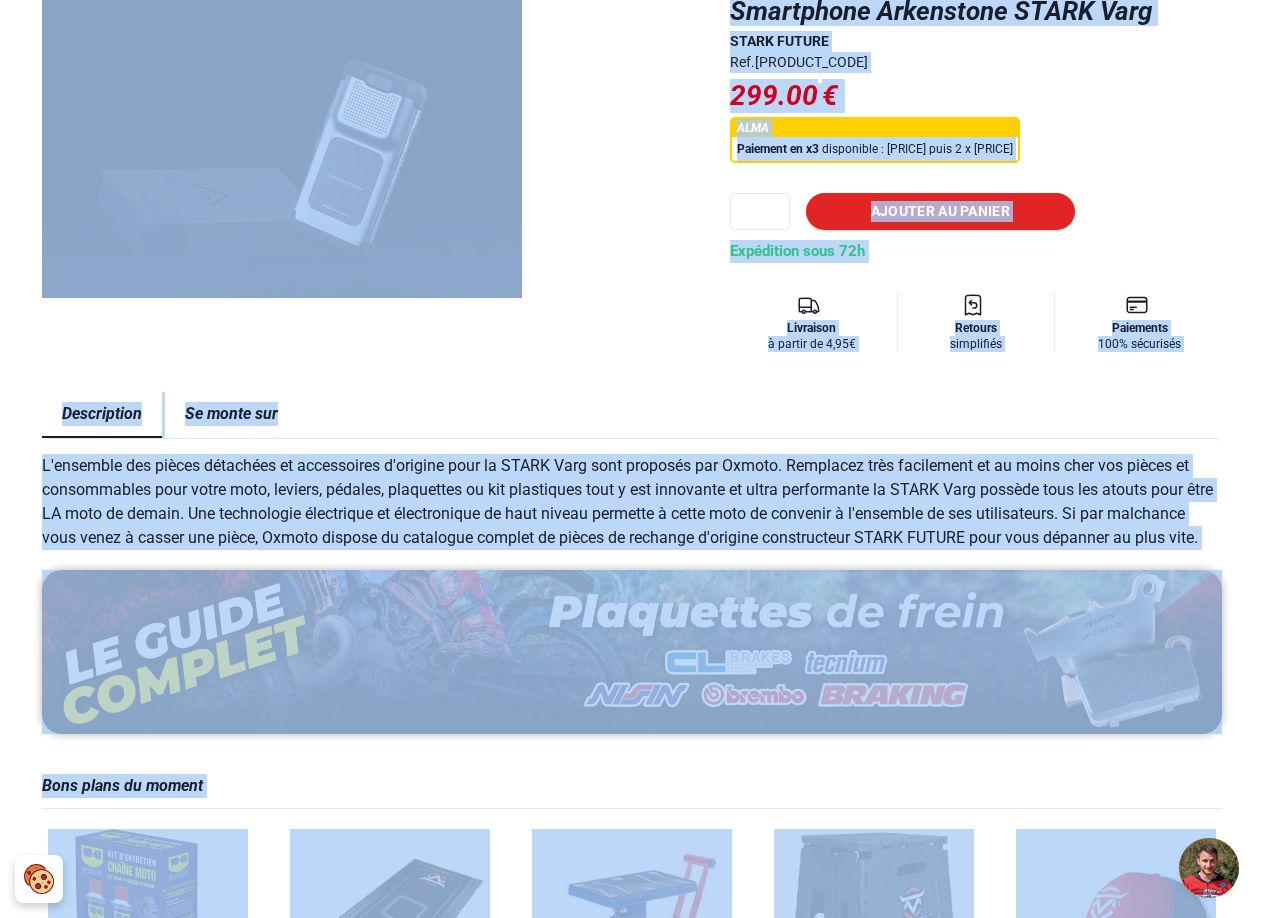 scroll, scrollTop: 0, scrollLeft: 0, axis: both 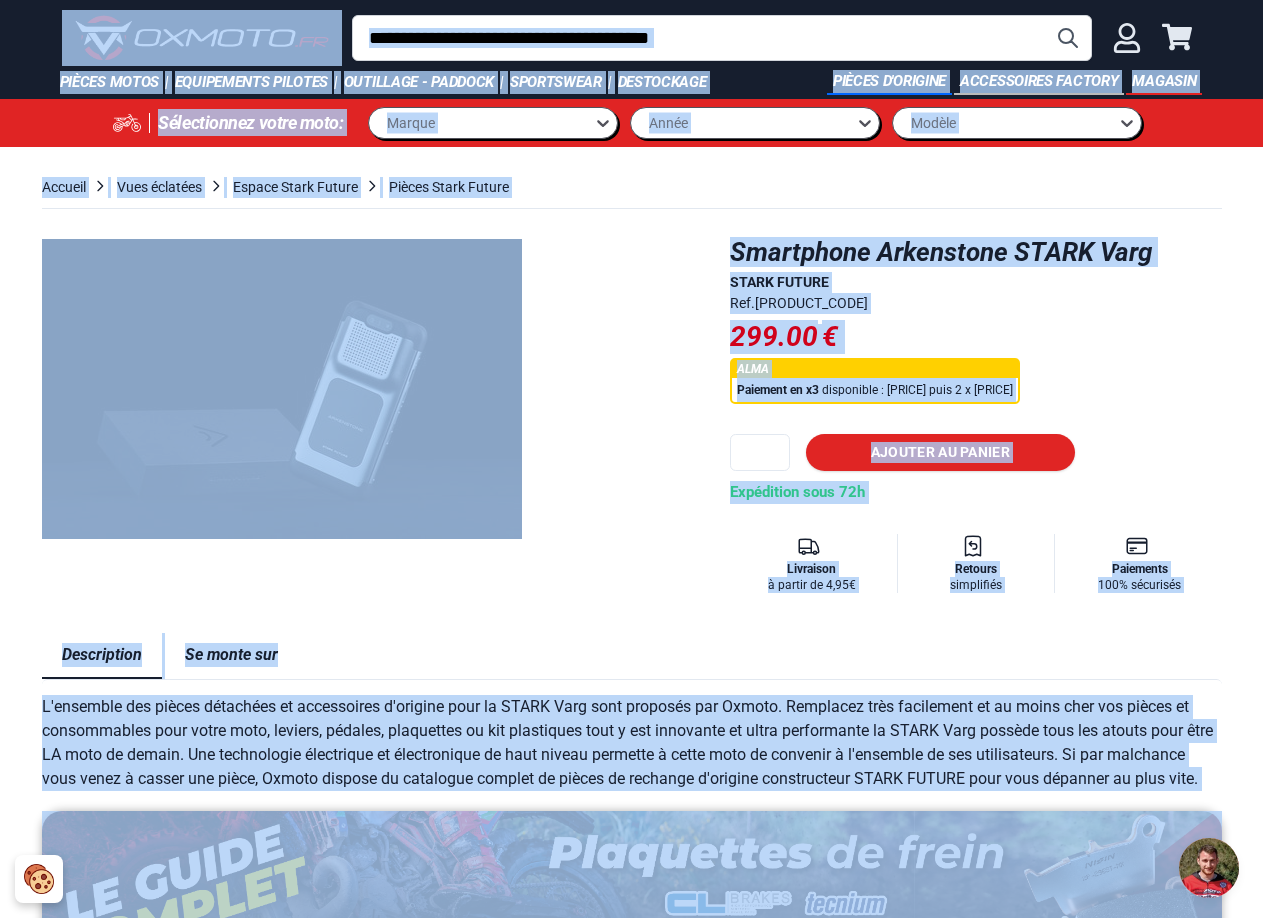 drag, startPoint x: 1073, startPoint y: 899, endPoint x: 47, endPoint y: 17, distance: 1352.9967 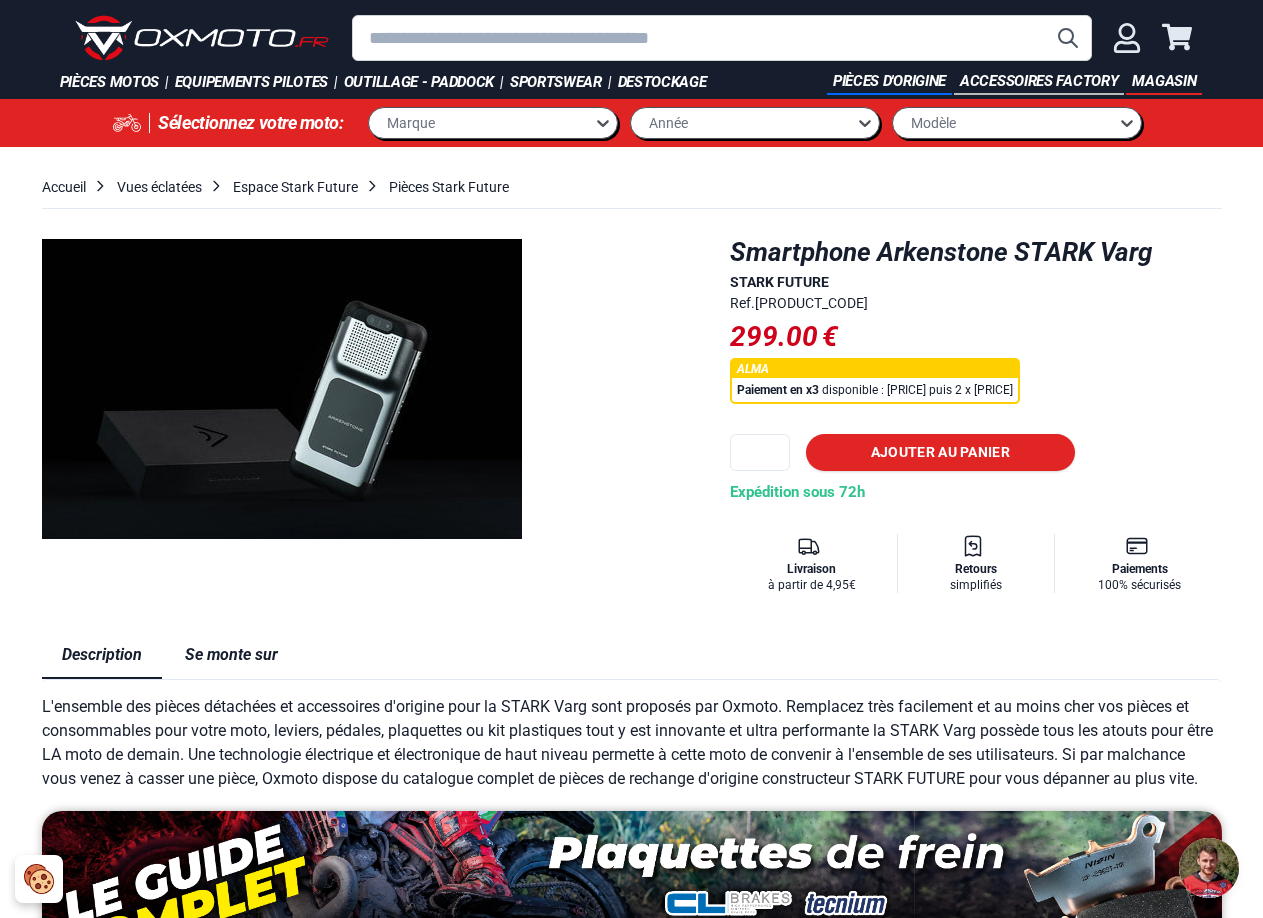 click on "Menu
Mon panier" at bounding box center (632, 33) 